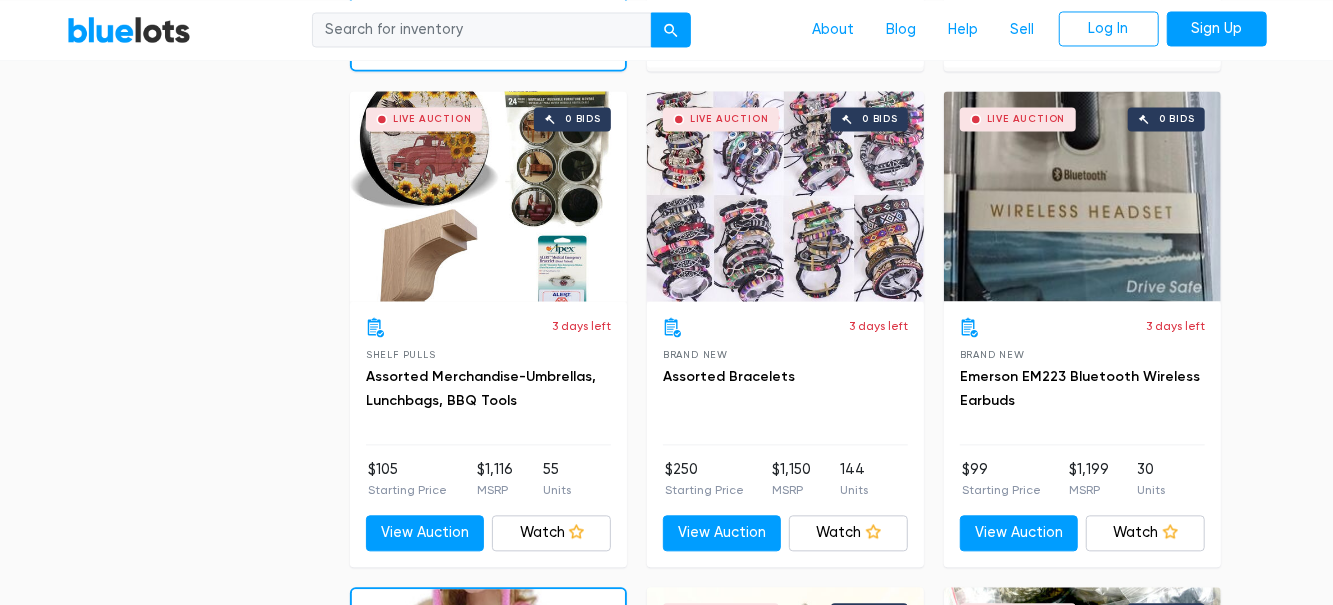 scroll, scrollTop: 2066, scrollLeft: 0, axis: vertical 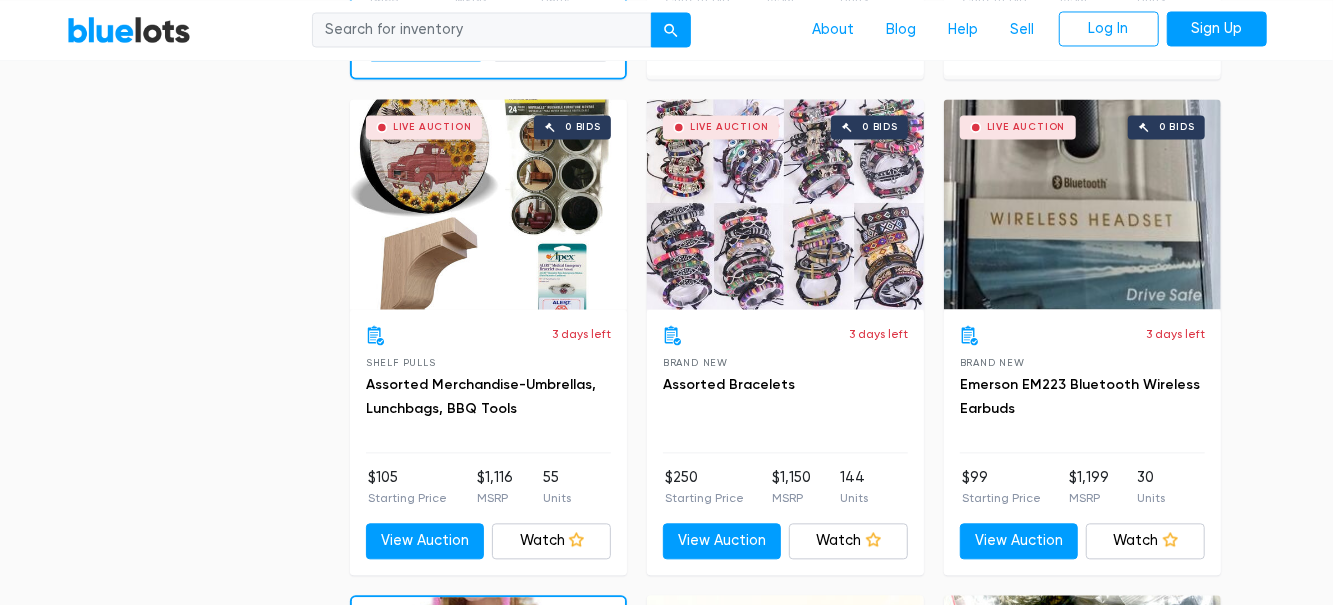 click on "Live Auction
0 bids" at bounding box center (488, 204) 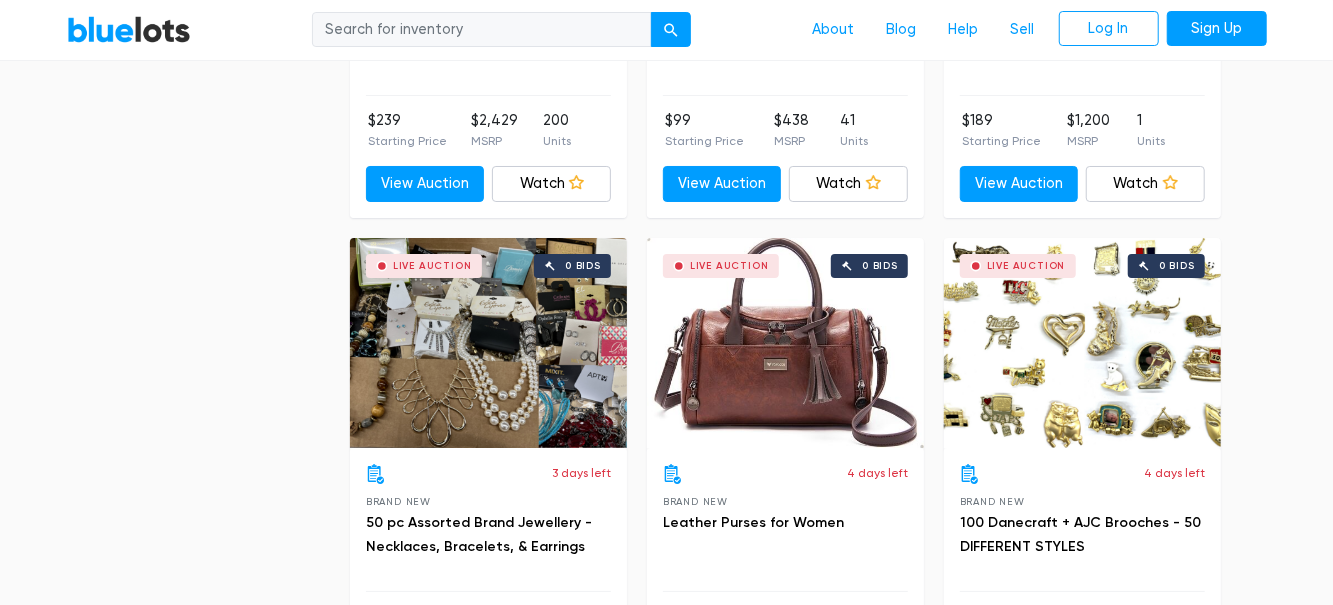 scroll, scrollTop: 3916, scrollLeft: 0, axis: vertical 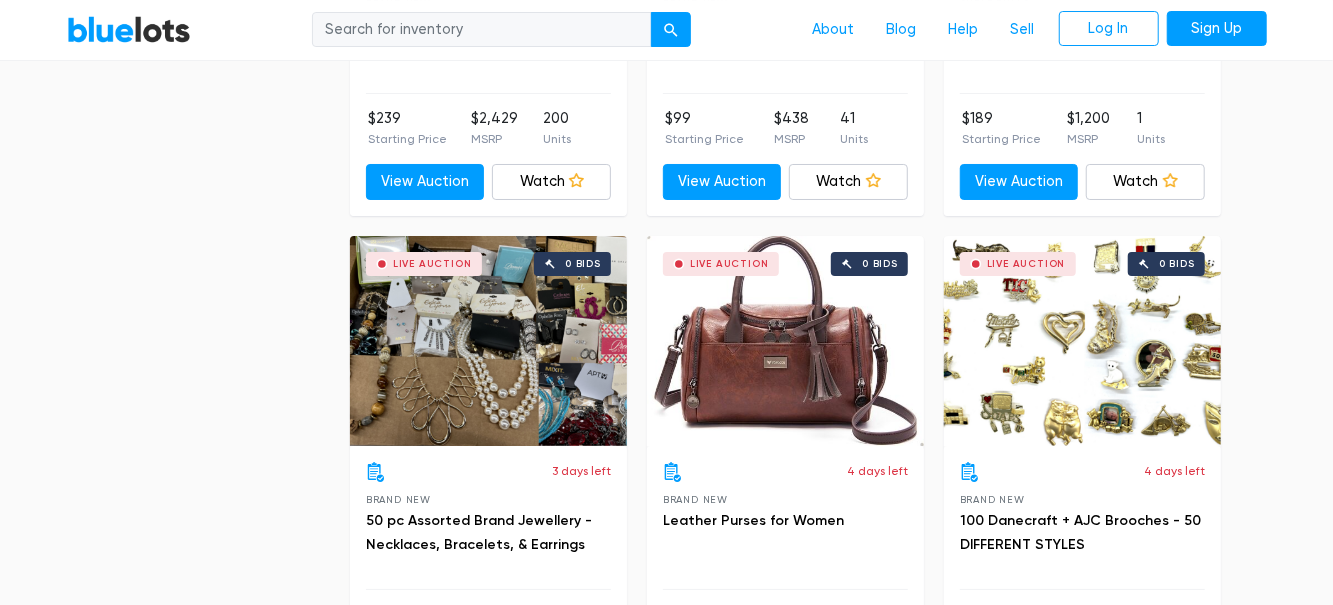 click on "Live Auction
0 bids" at bounding box center (785, 341) 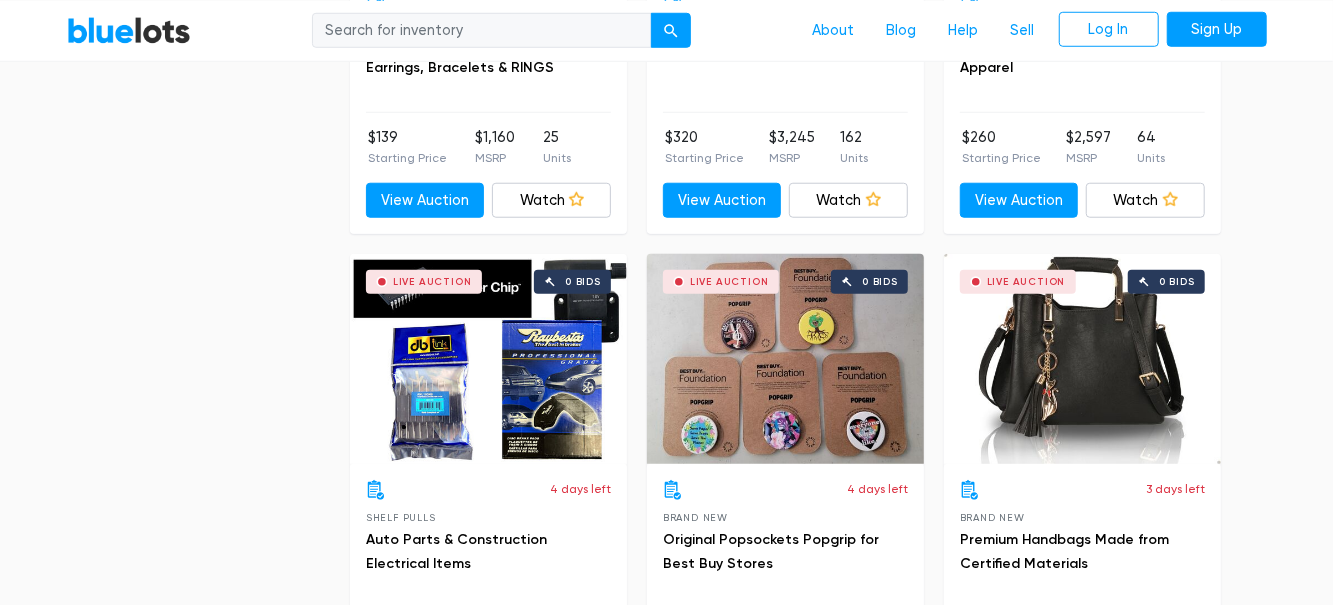 scroll, scrollTop: 4904, scrollLeft: 0, axis: vertical 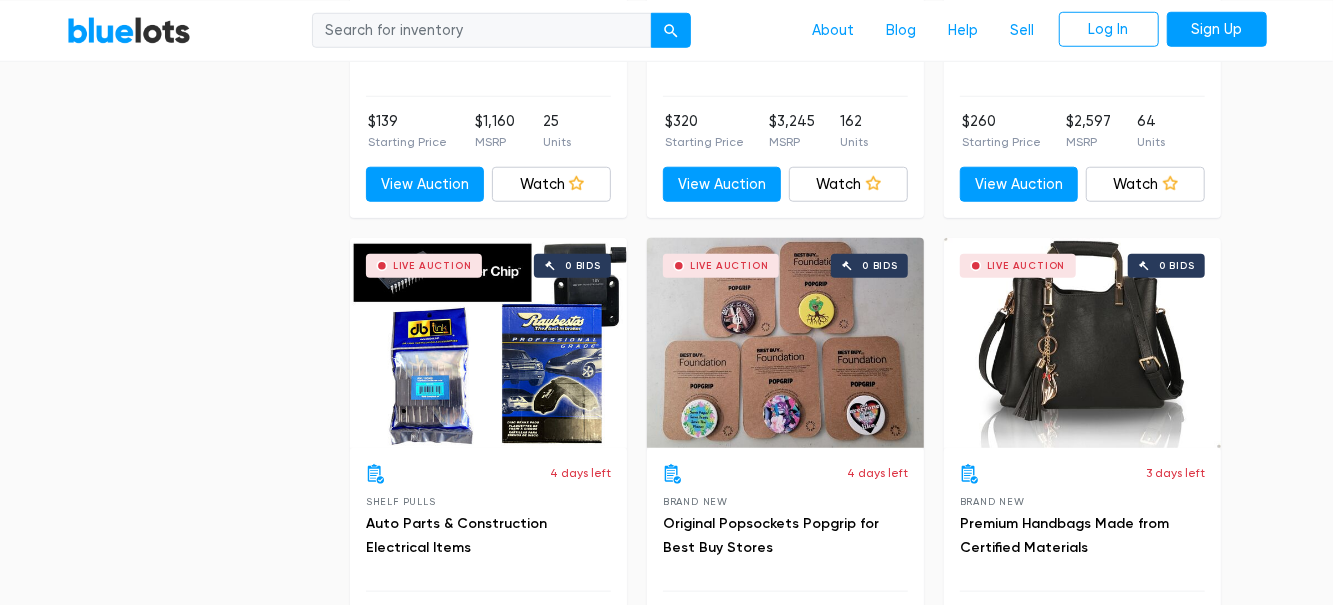 click on "Live Auction
0 bids" at bounding box center [488, 343] 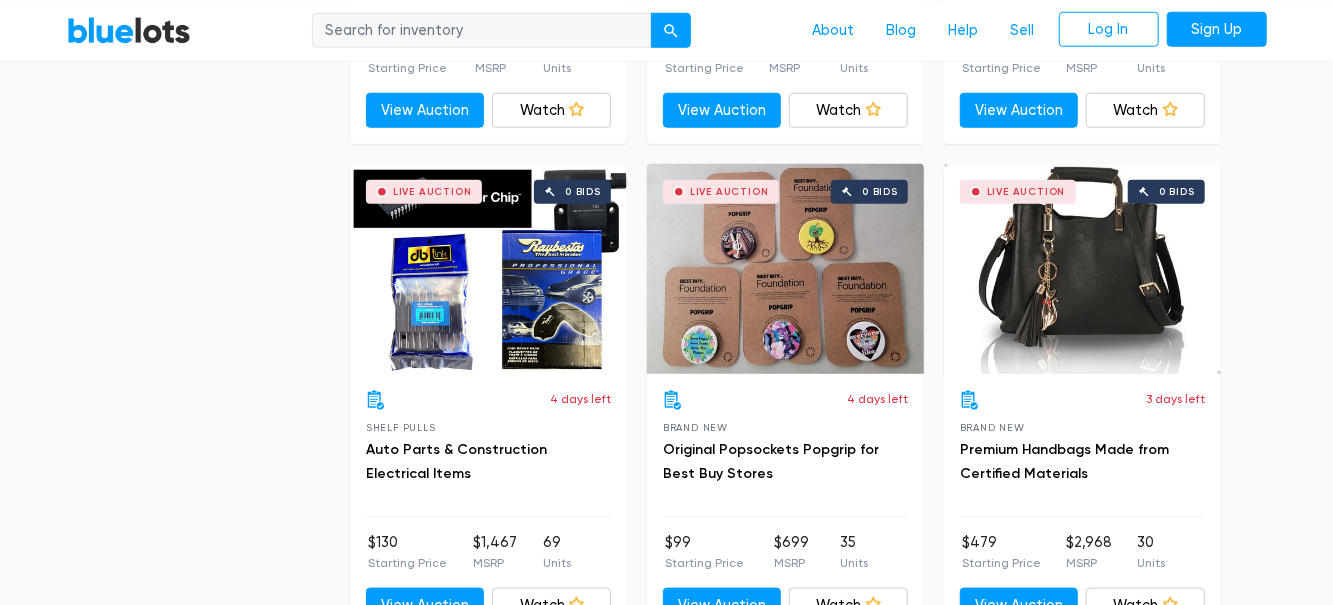 scroll, scrollTop: 4968, scrollLeft: 0, axis: vertical 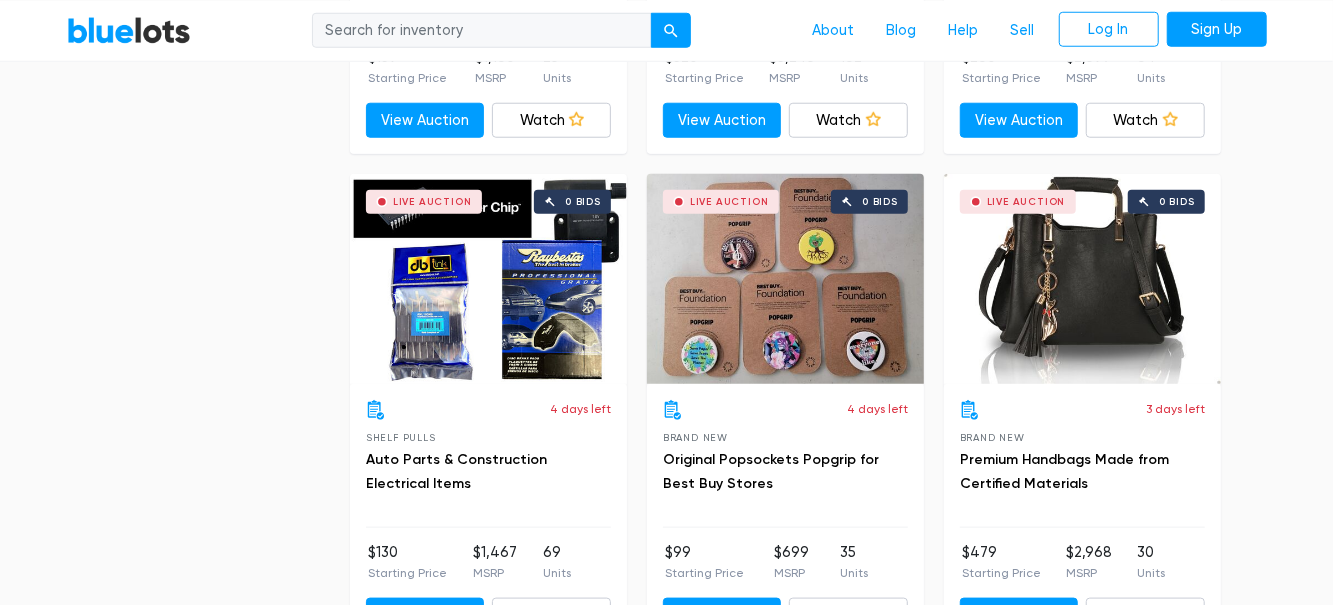 click on "Live Auction
0 bids" at bounding box center (1082, 279) 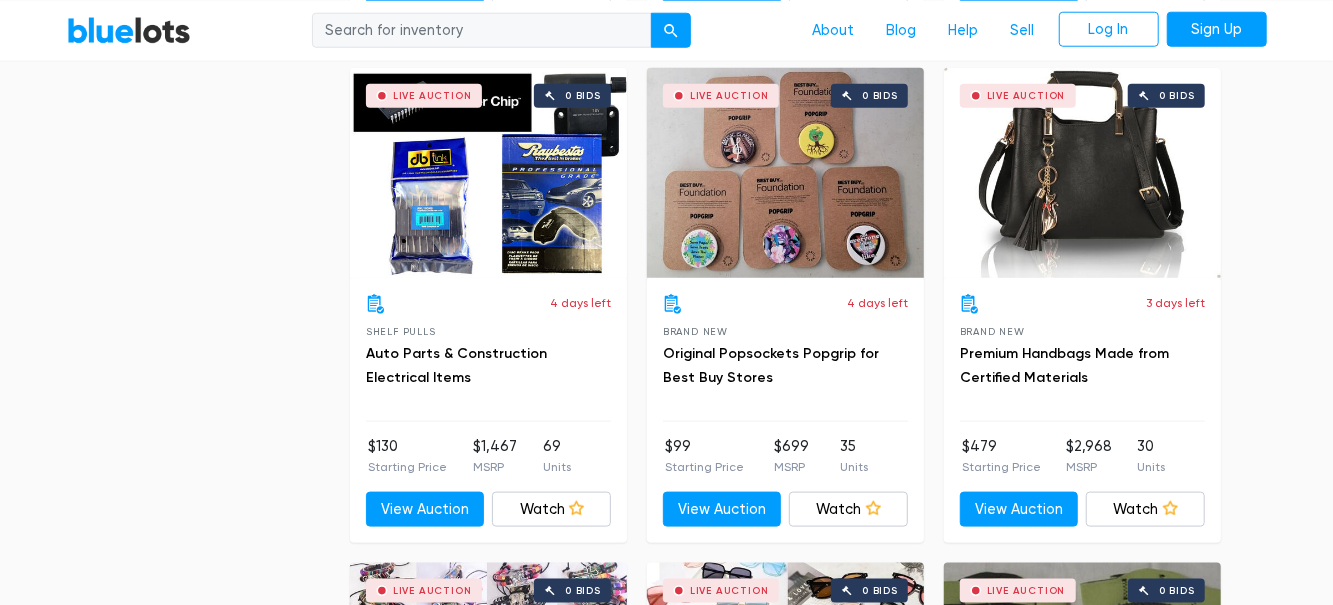 scroll, scrollTop: 5073, scrollLeft: 0, axis: vertical 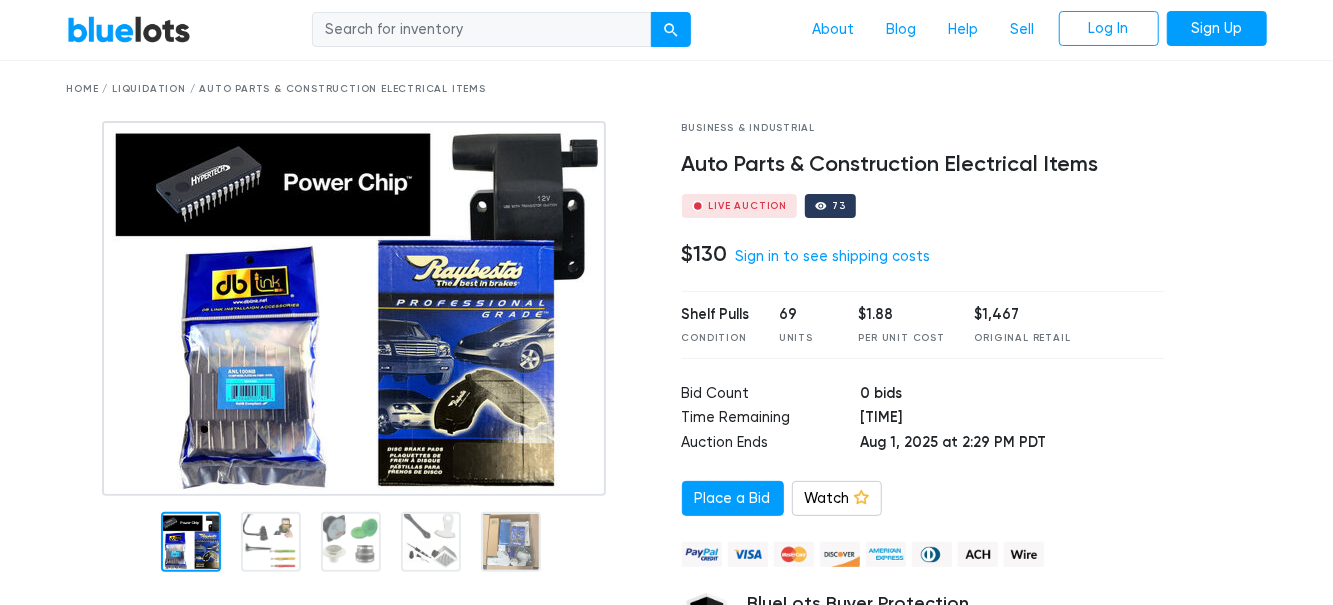 click at bounding box center (354, 308) 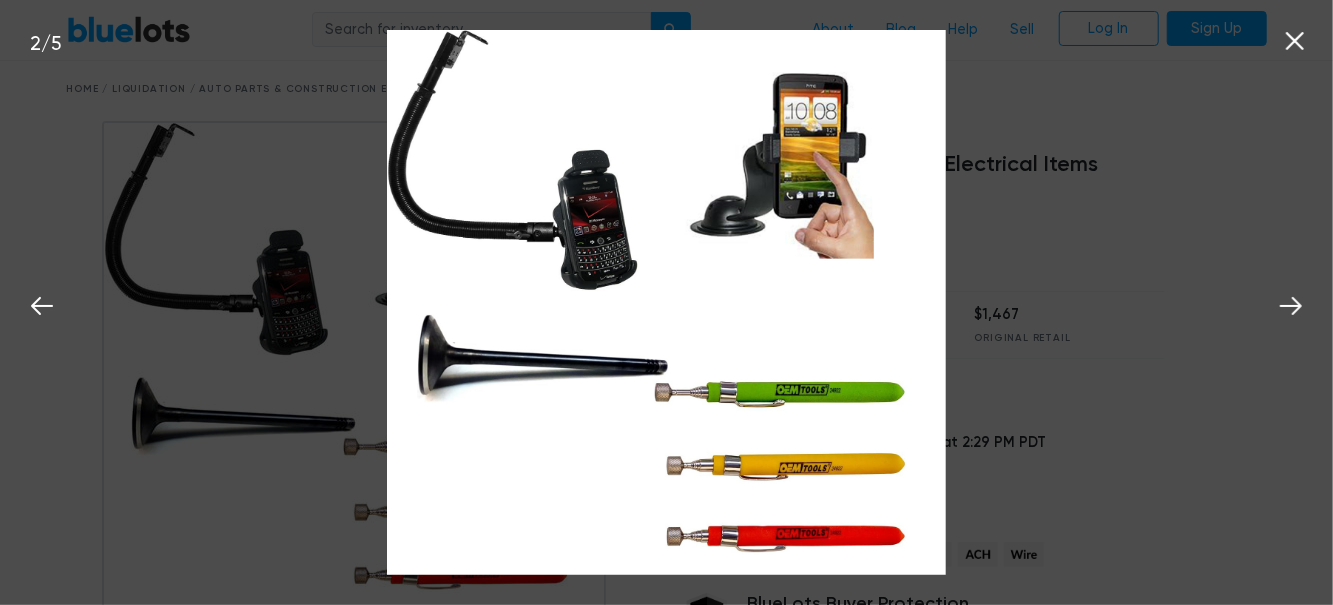 click 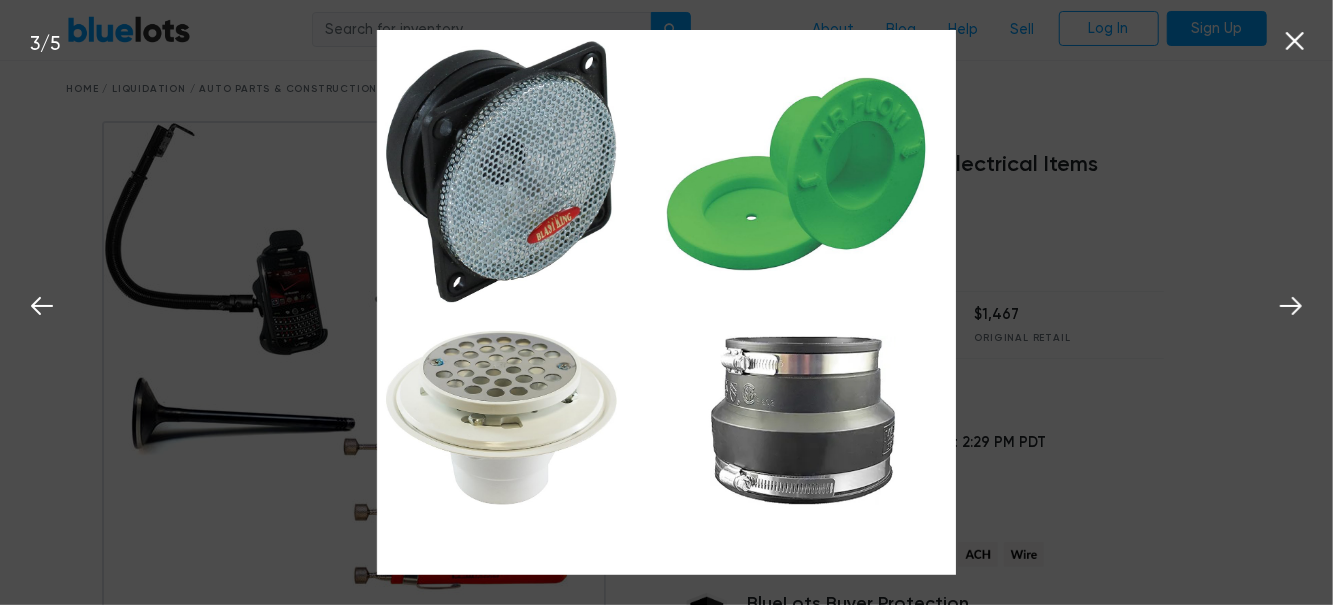 click at bounding box center (1291, 303) 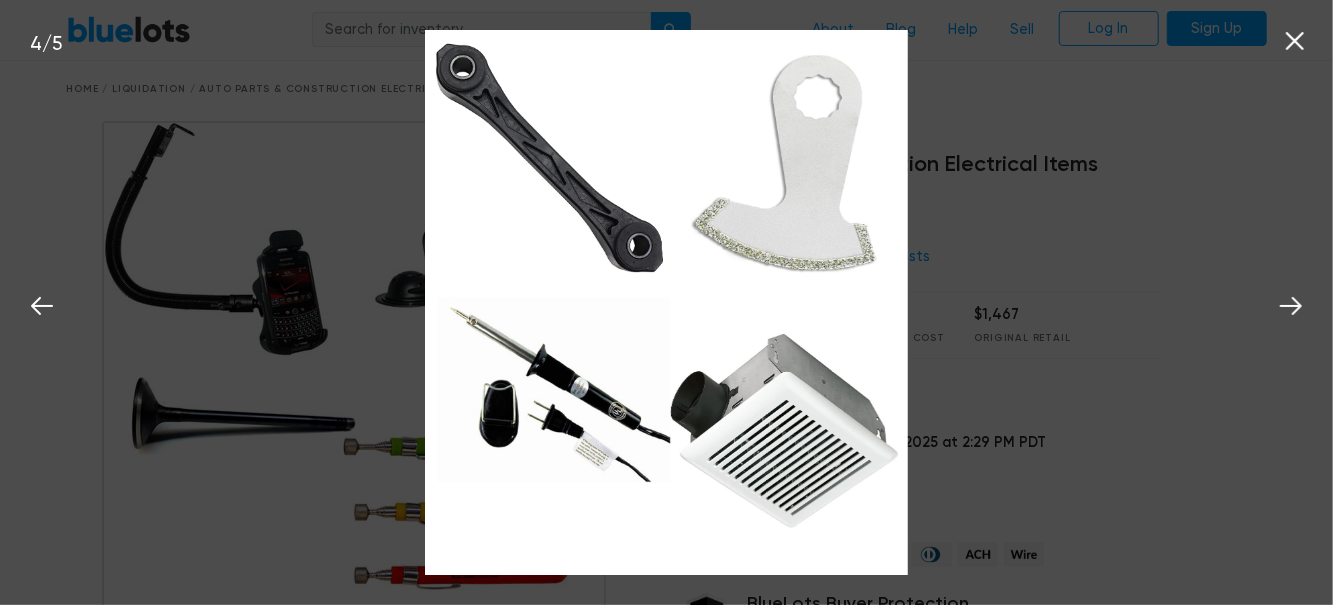 click 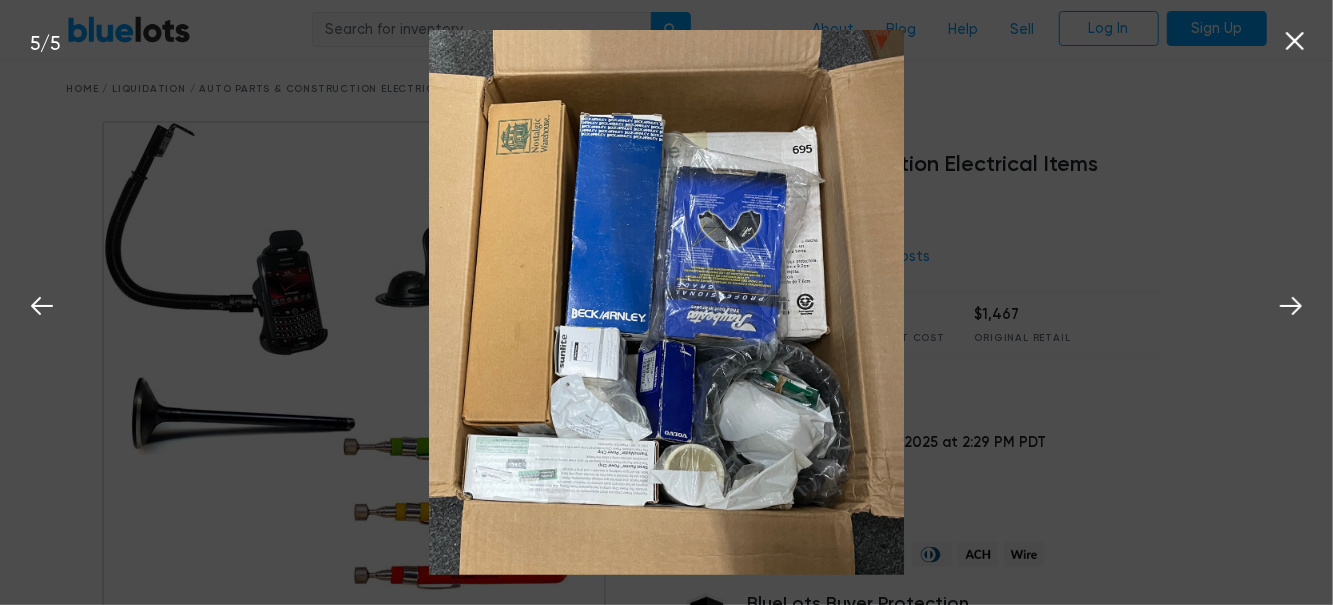 click 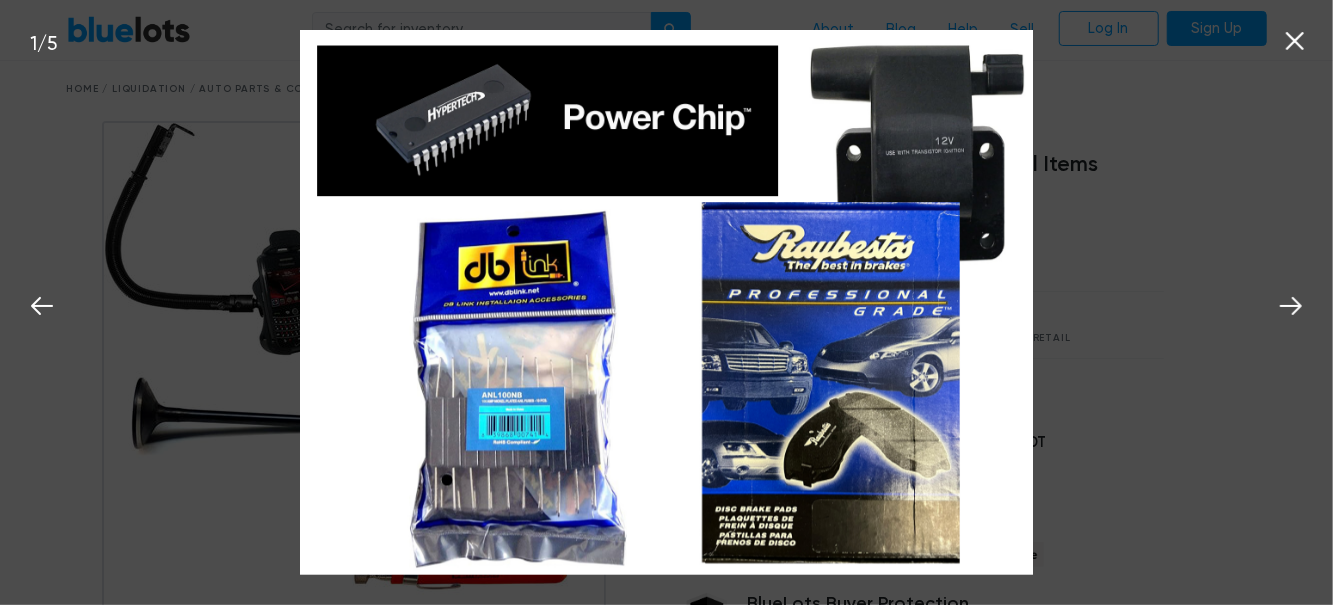 click 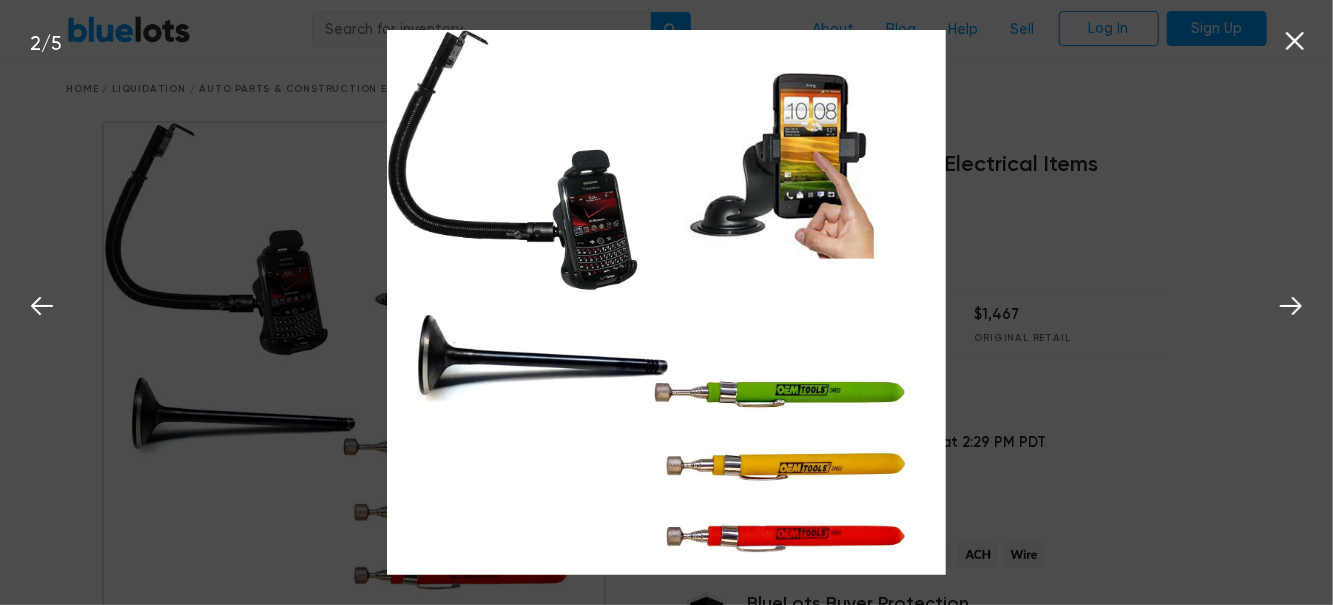 click on "BlueLots
About
Blog
Help
Sell
Log In
Sign Up
Home / Liquidation / Auto Parts & Construction Electrical Items
Business & Industrial
Auto Parts & Construction Electrical Items
Live Auction
73
$130
Sign in to see shipping costs
Shelf Pulls
Condition
69
Units
$1.88" at bounding box center [666, 2547] 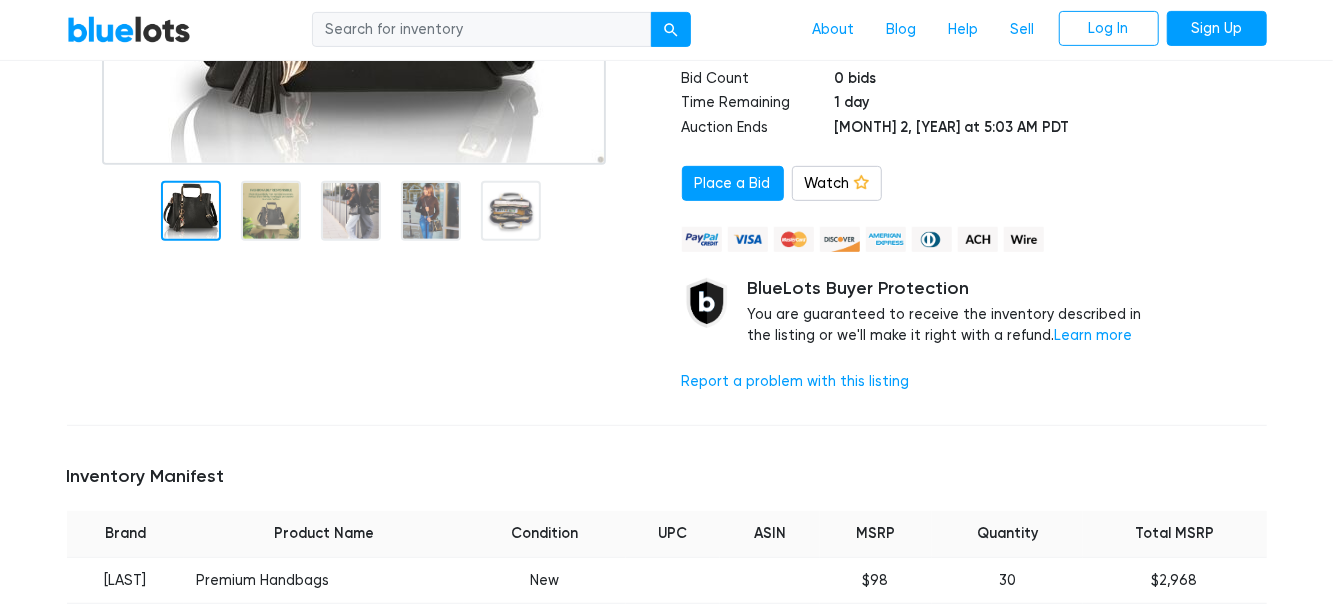 scroll, scrollTop: 407, scrollLeft: 0, axis: vertical 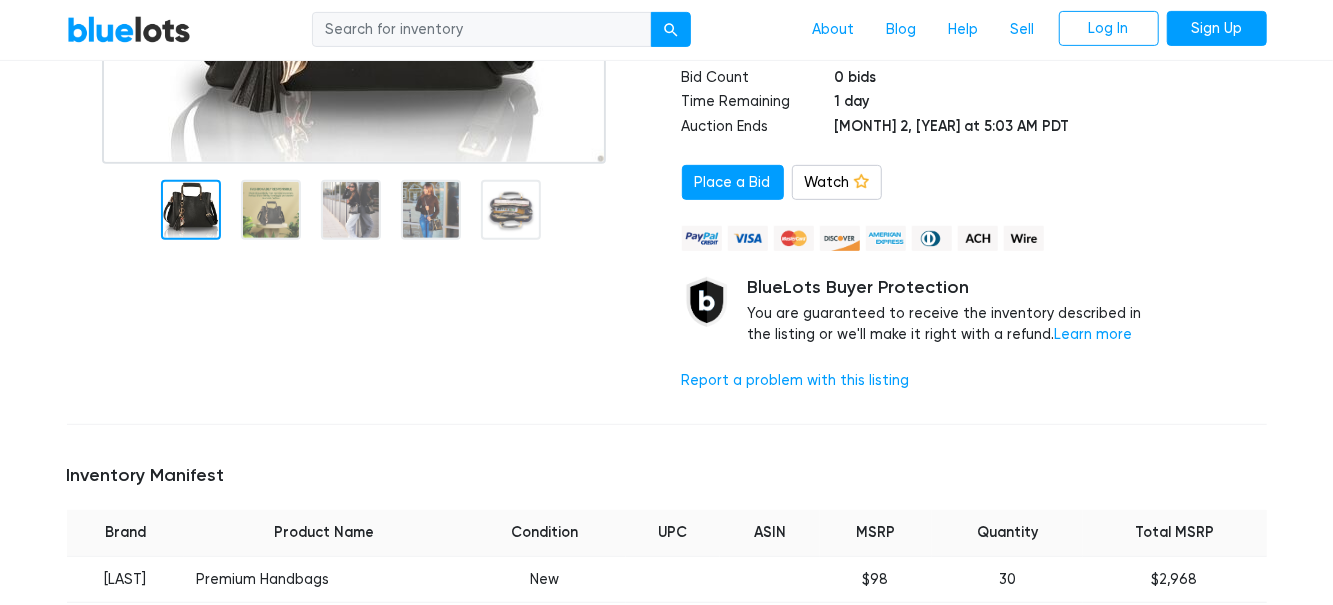 click on "Report a problem with this listing" at bounding box center [923, 381] 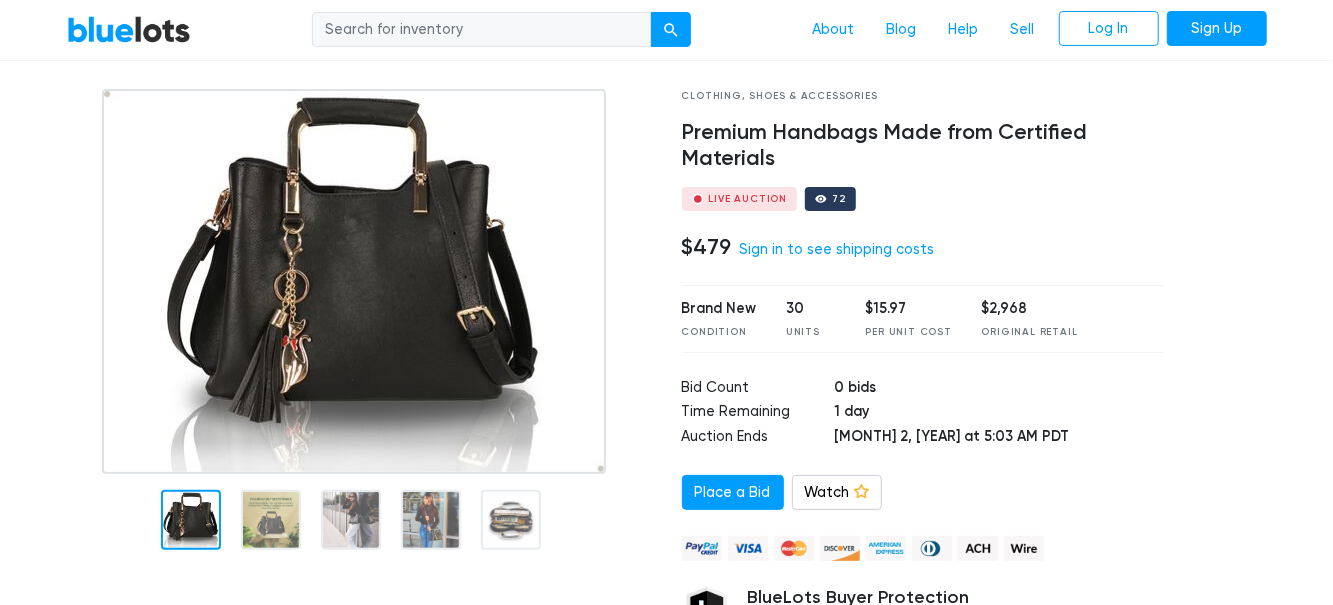 scroll, scrollTop: 96, scrollLeft: 0, axis: vertical 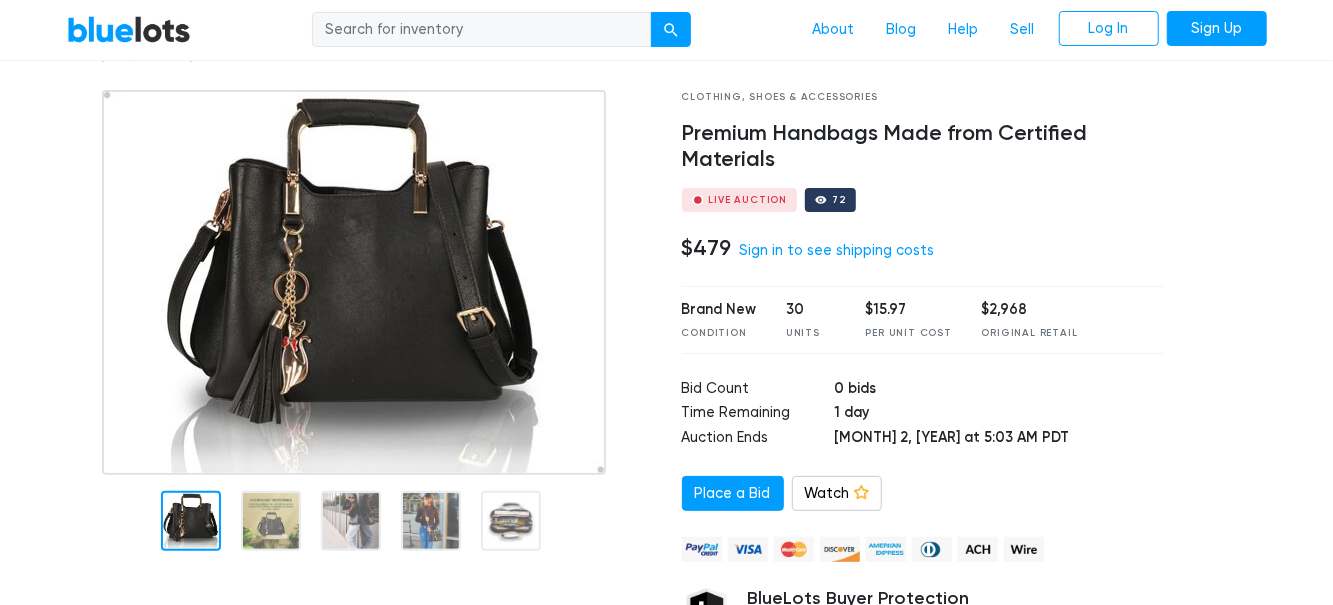 click at bounding box center [354, 282] 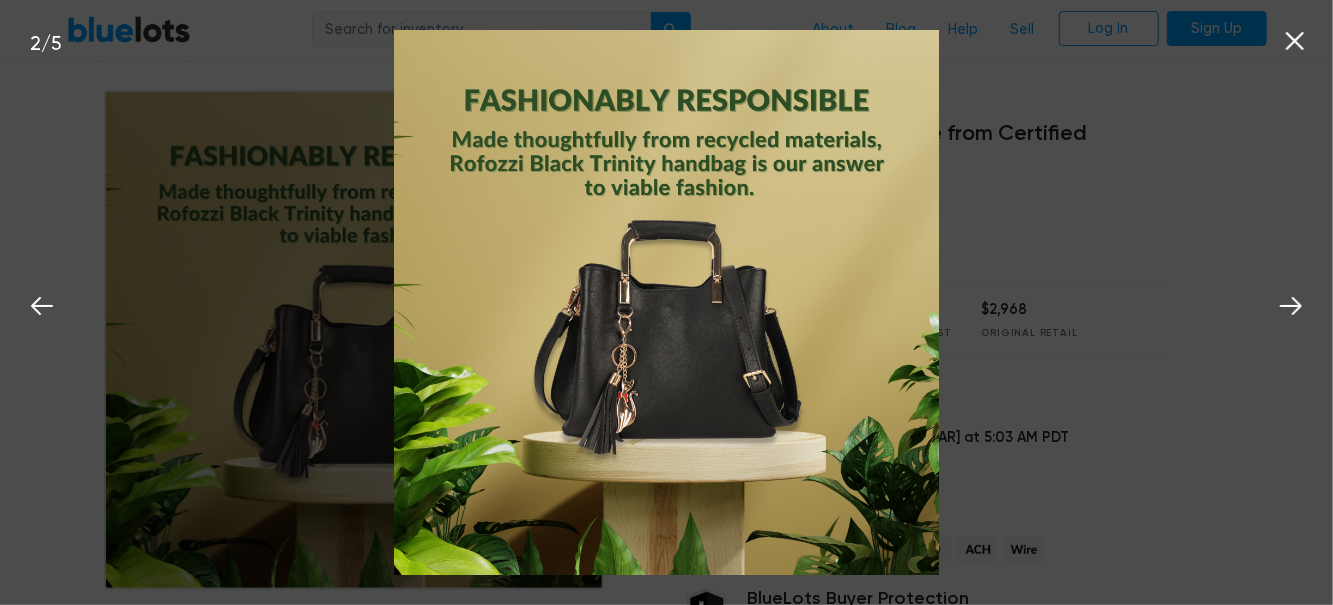 click 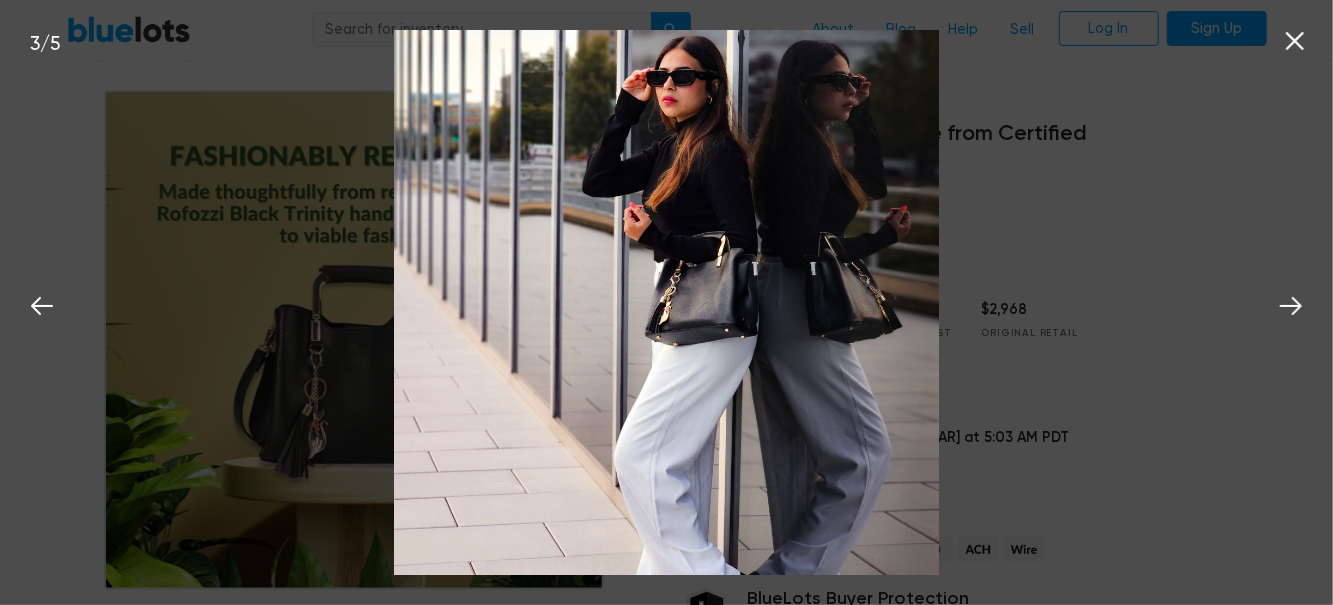 click at bounding box center [1291, 303] 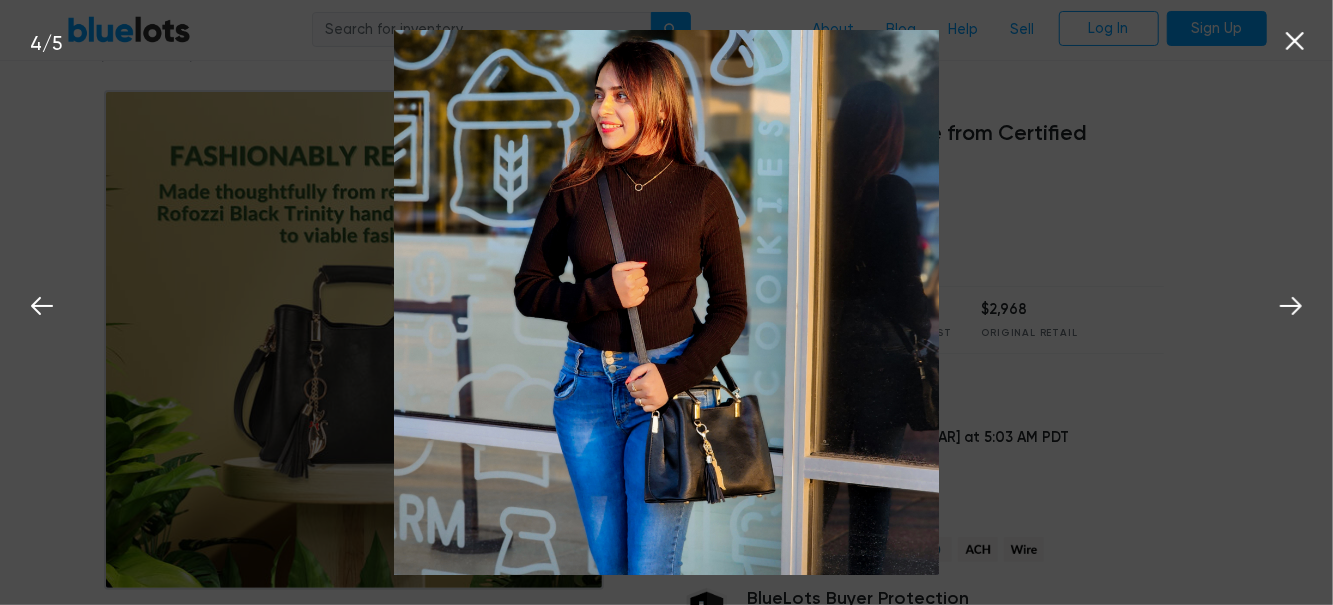 click at bounding box center (1291, 303) 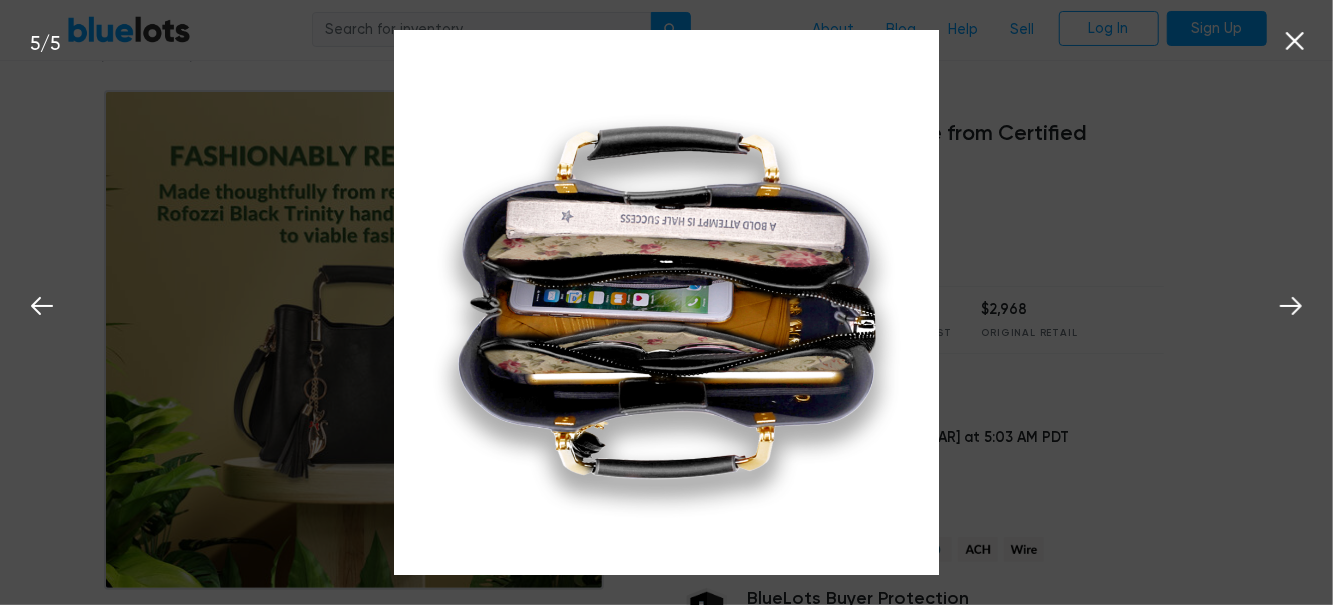 click 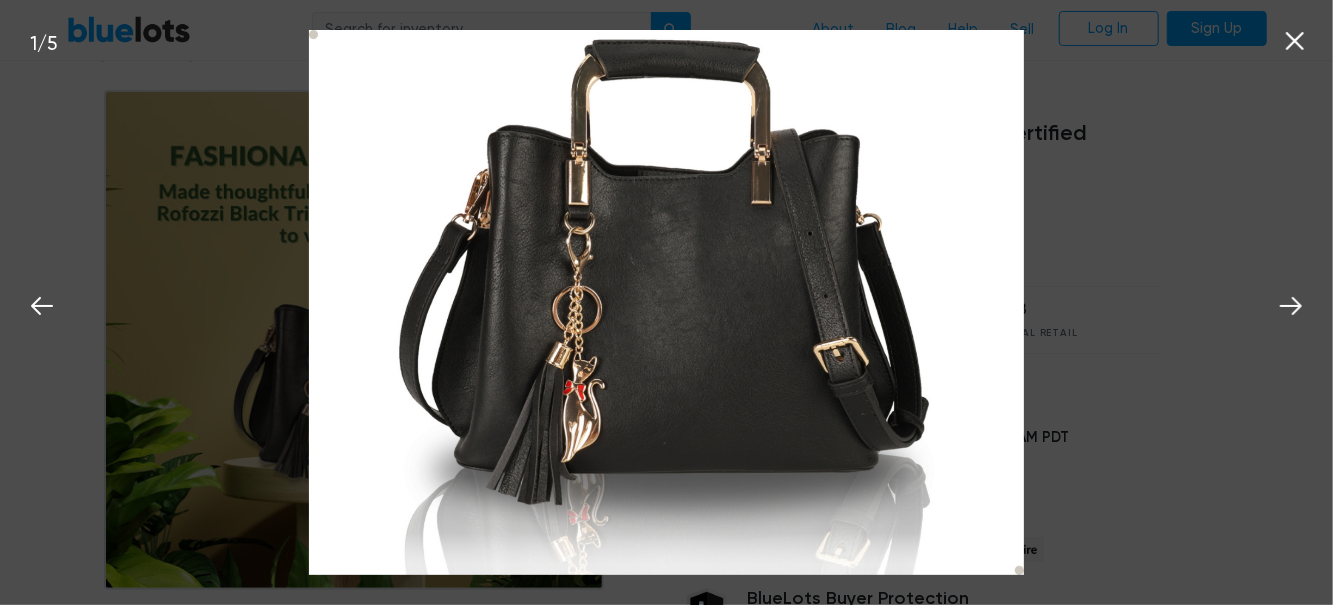 click 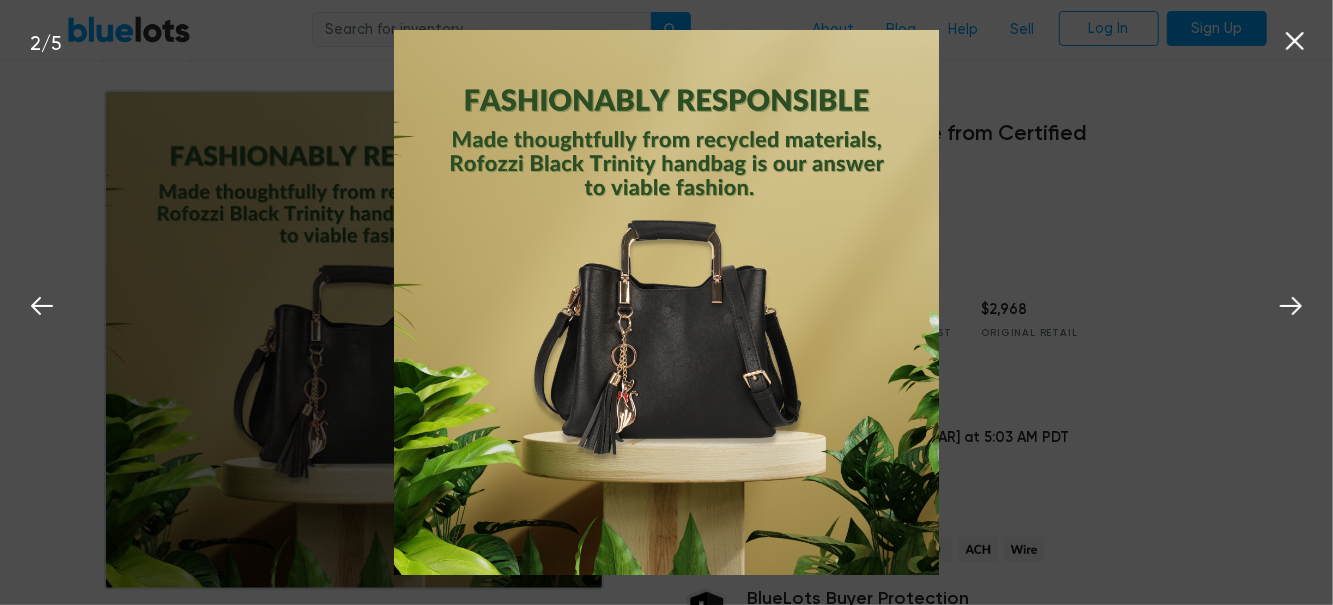 click at bounding box center (1291, 303) 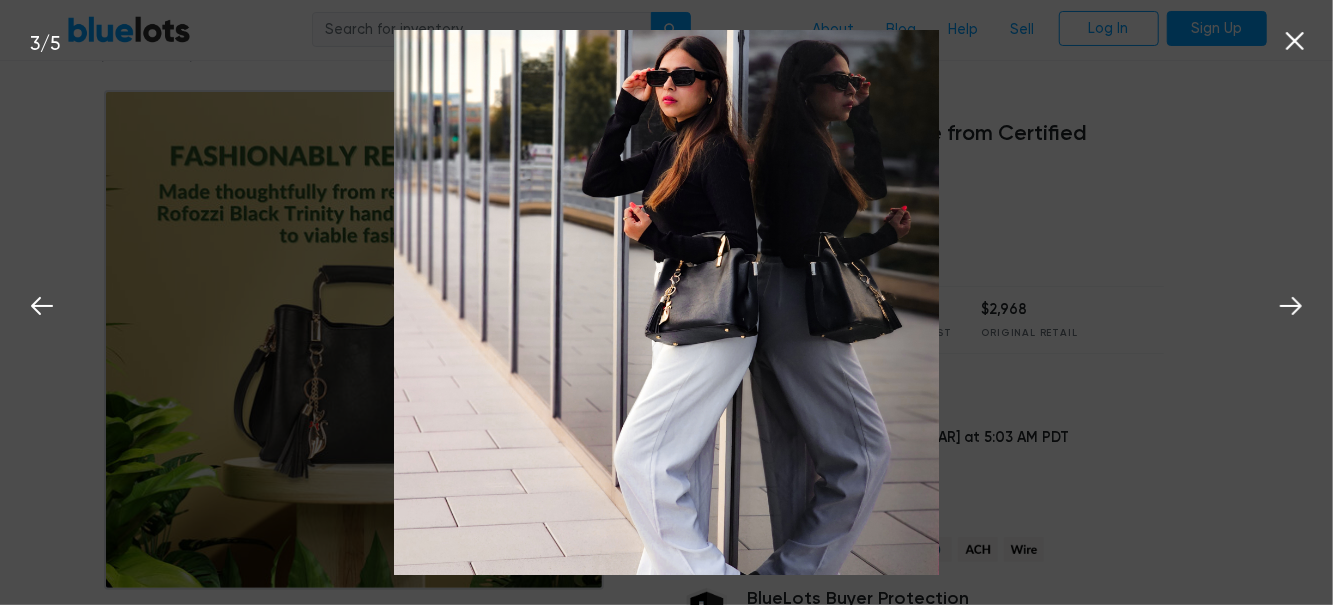 click on "BlueLots
About
Blog
Help
Sell
Log In
Sign Up" at bounding box center [666, 30] 